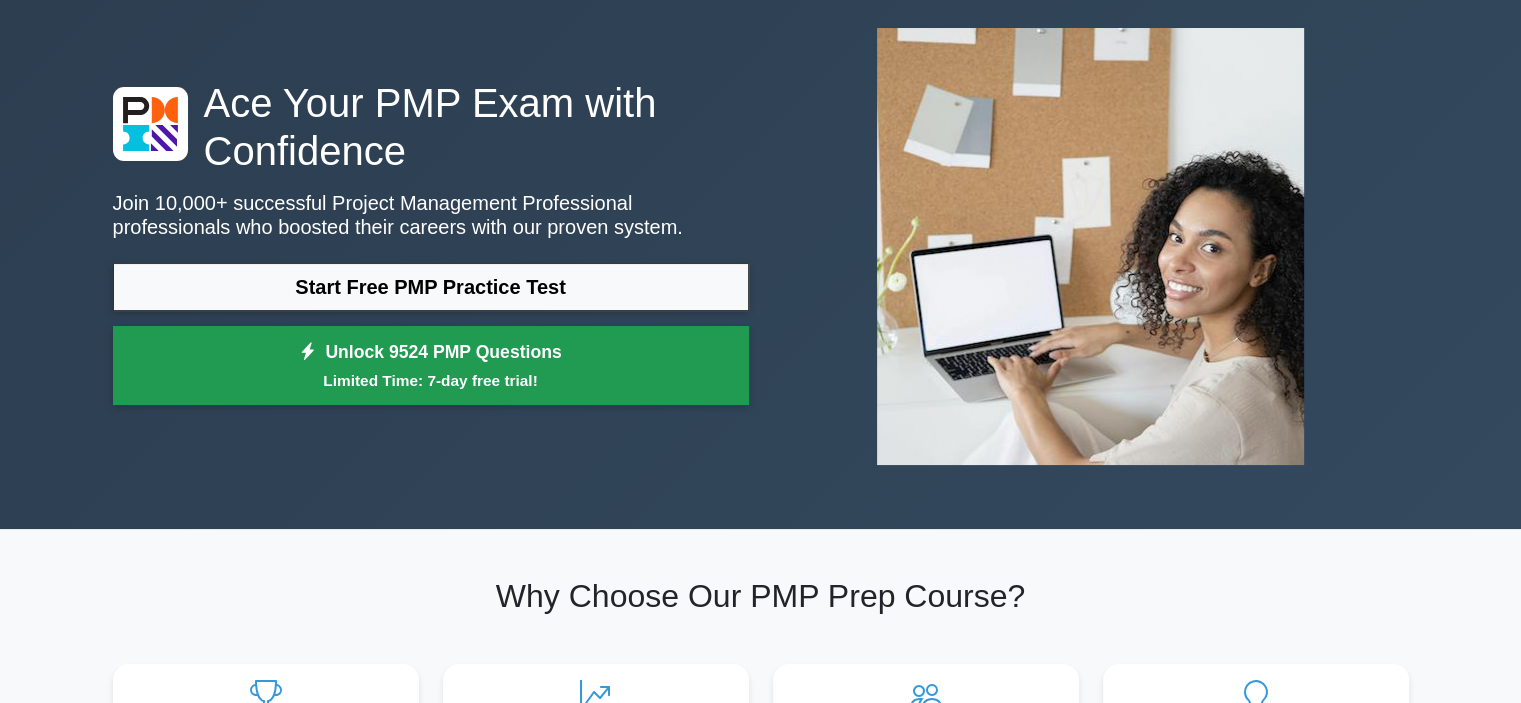 scroll, scrollTop: 100, scrollLeft: 0, axis: vertical 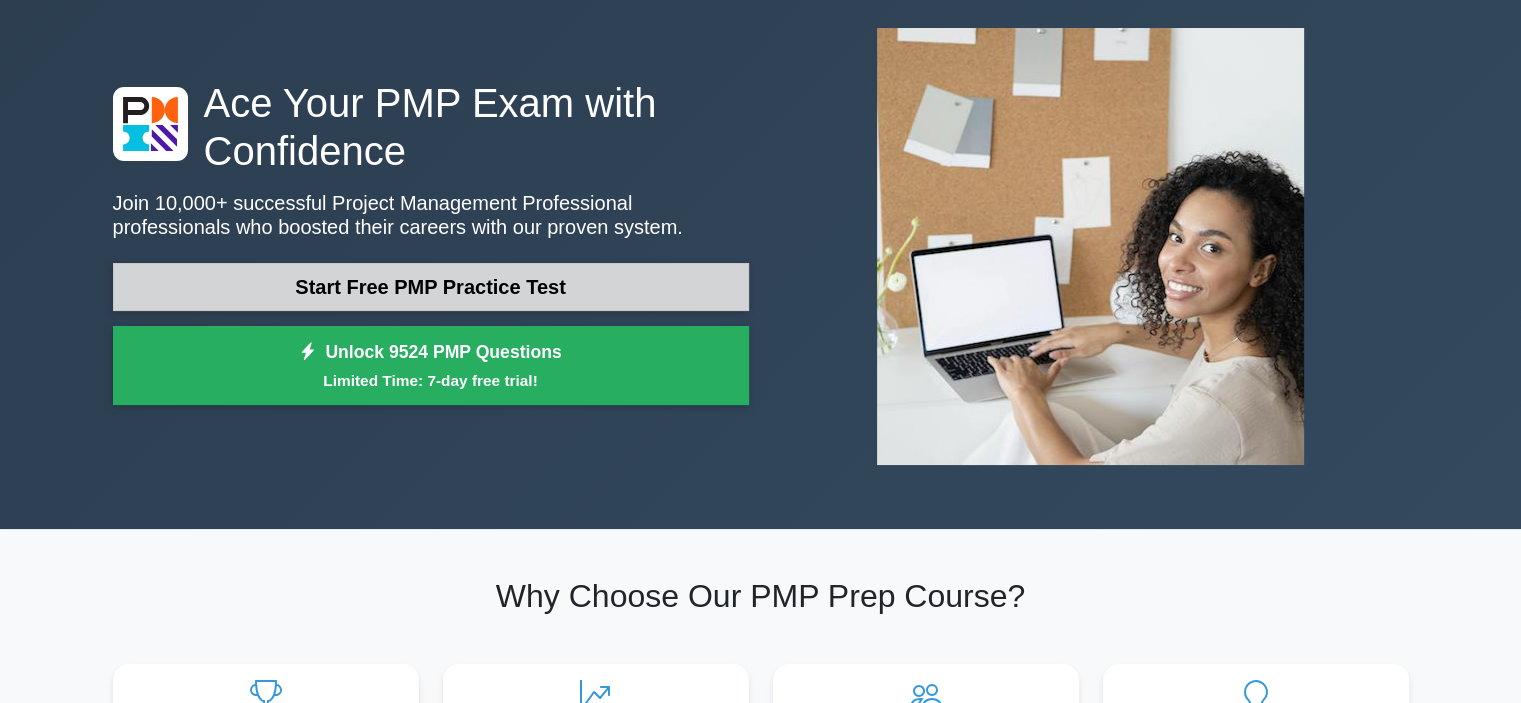 click on "Start Free PMP Practice Test" at bounding box center [431, 287] 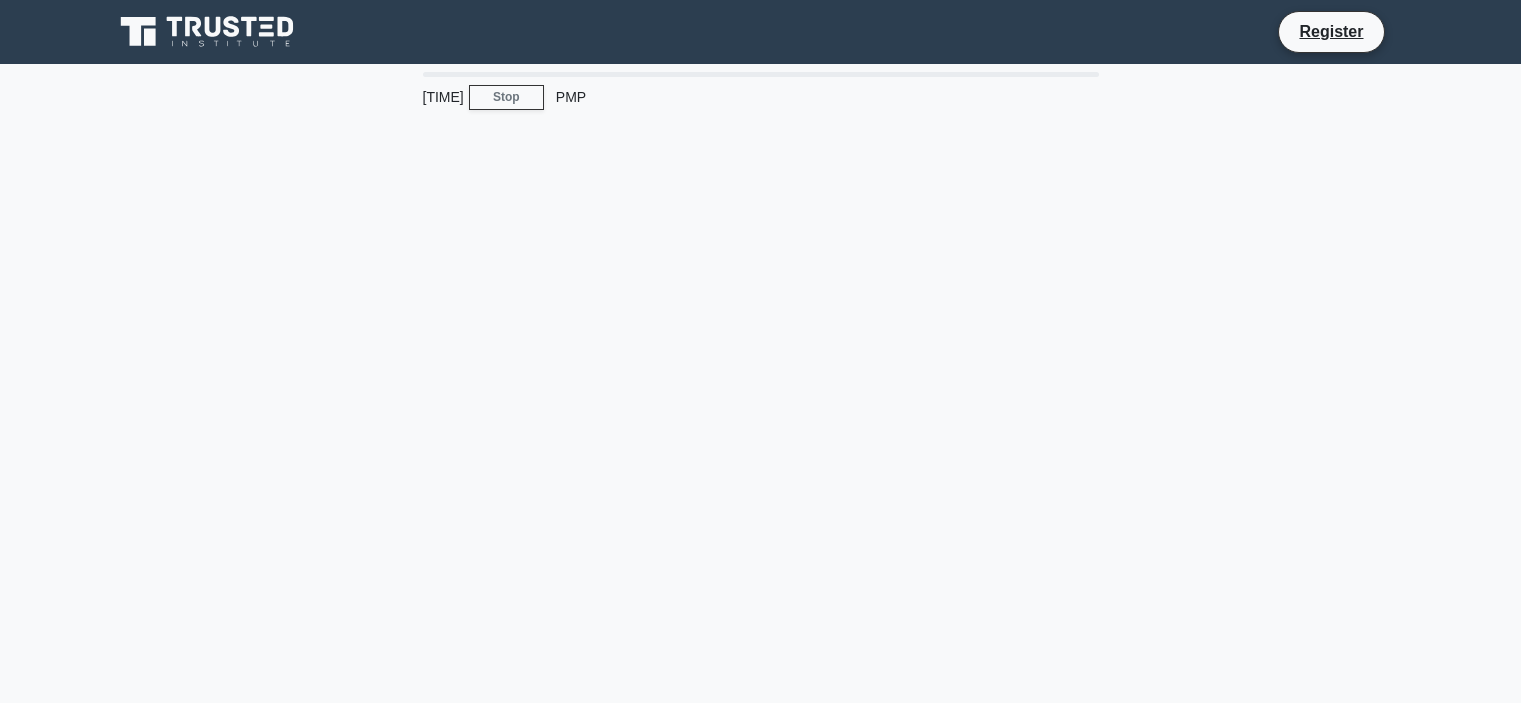 scroll, scrollTop: 0, scrollLeft: 0, axis: both 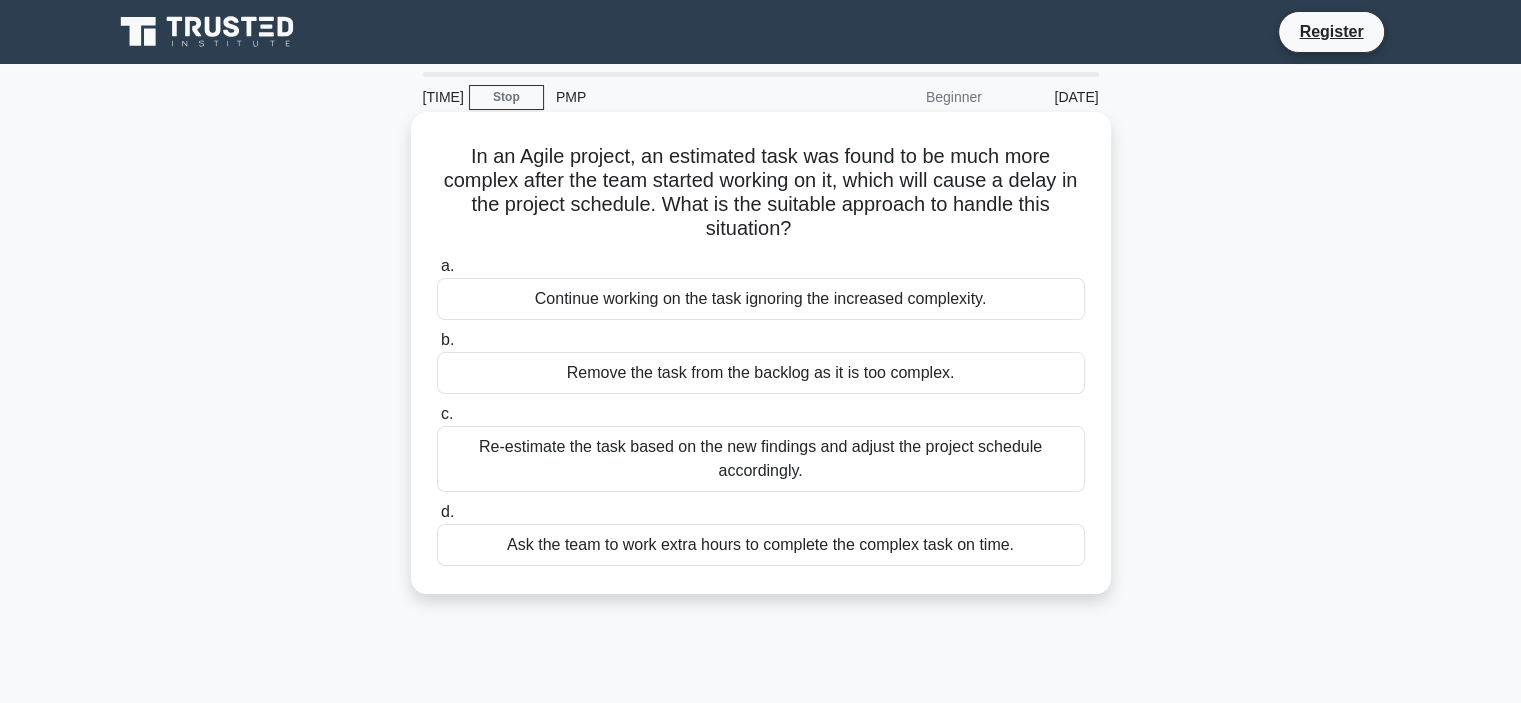 click on "Remove the task from the backlog as it is too complex." at bounding box center (761, 373) 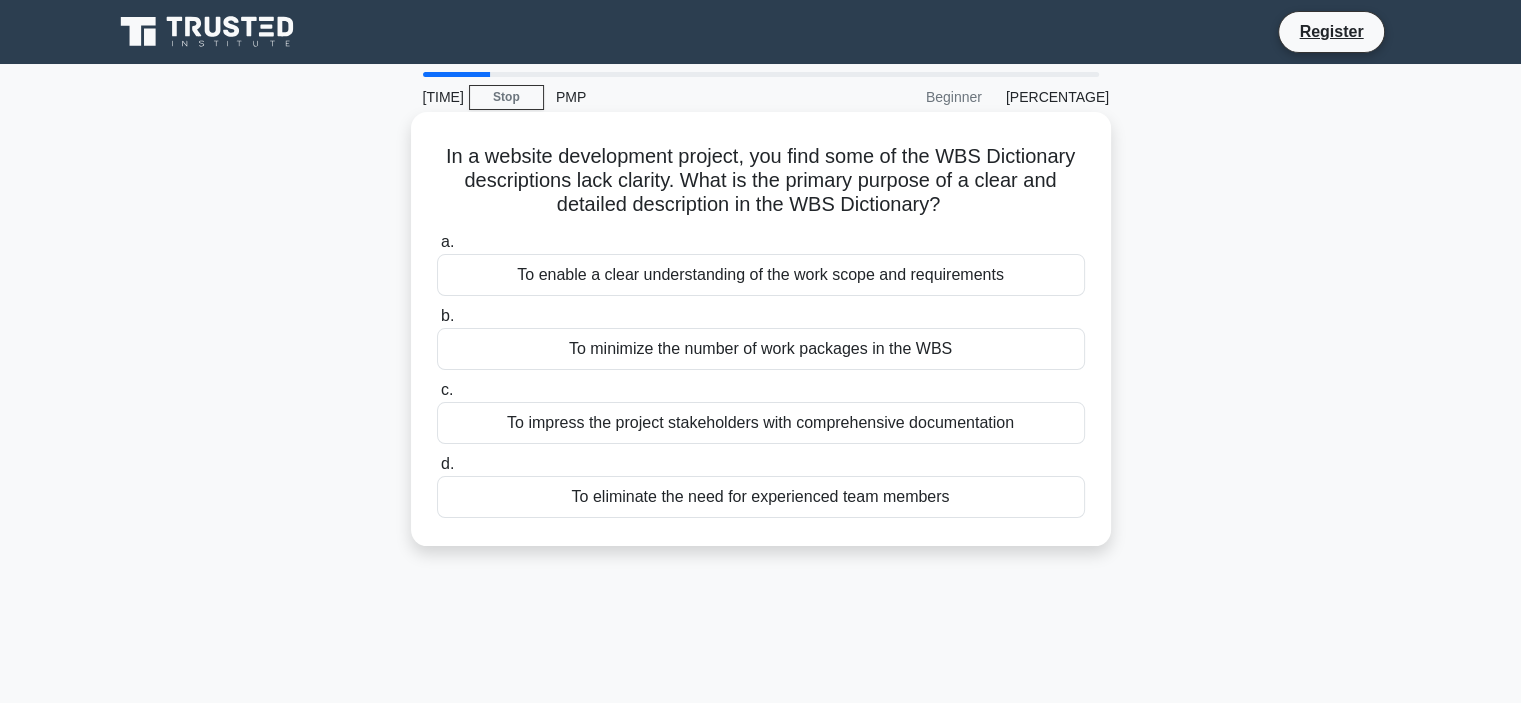 click on "To enable a clear understanding of the work scope and requirements" at bounding box center [761, 275] 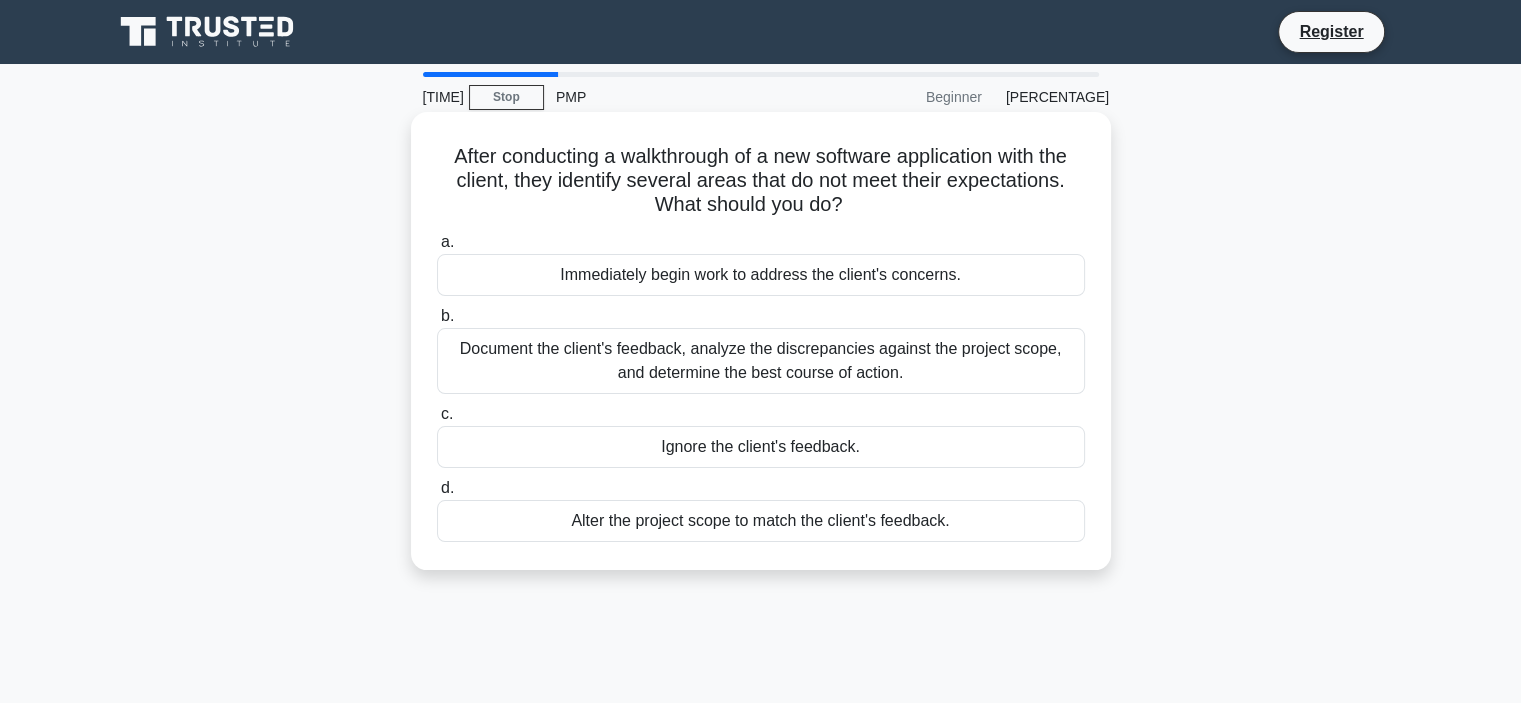 click on "Document the client's feedback, analyze the discrepancies against the project scope, and determine the best course of action." at bounding box center [761, 361] 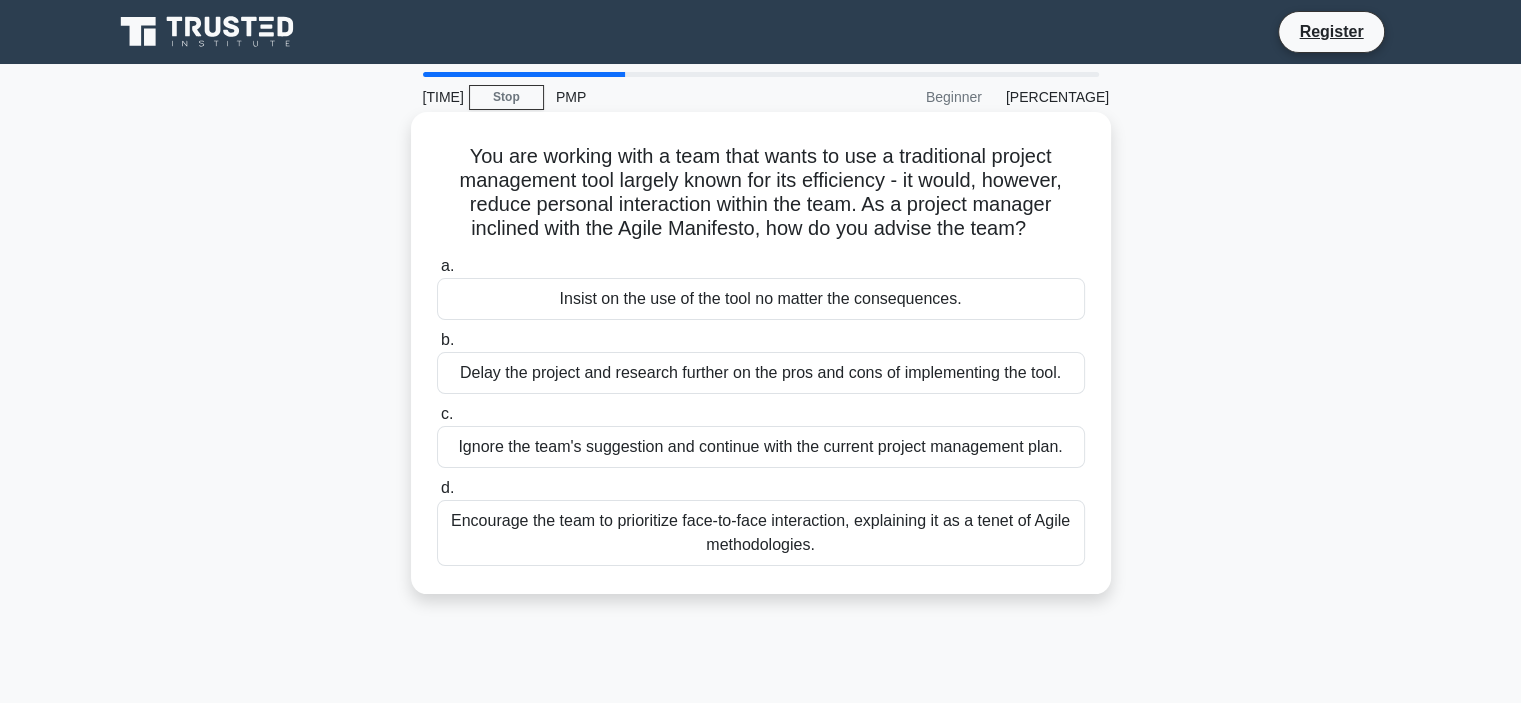 click on "Encourage the team to prioritize face-to-face interaction, explaining it as a tenet of Agile methodologies." at bounding box center [761, 533] 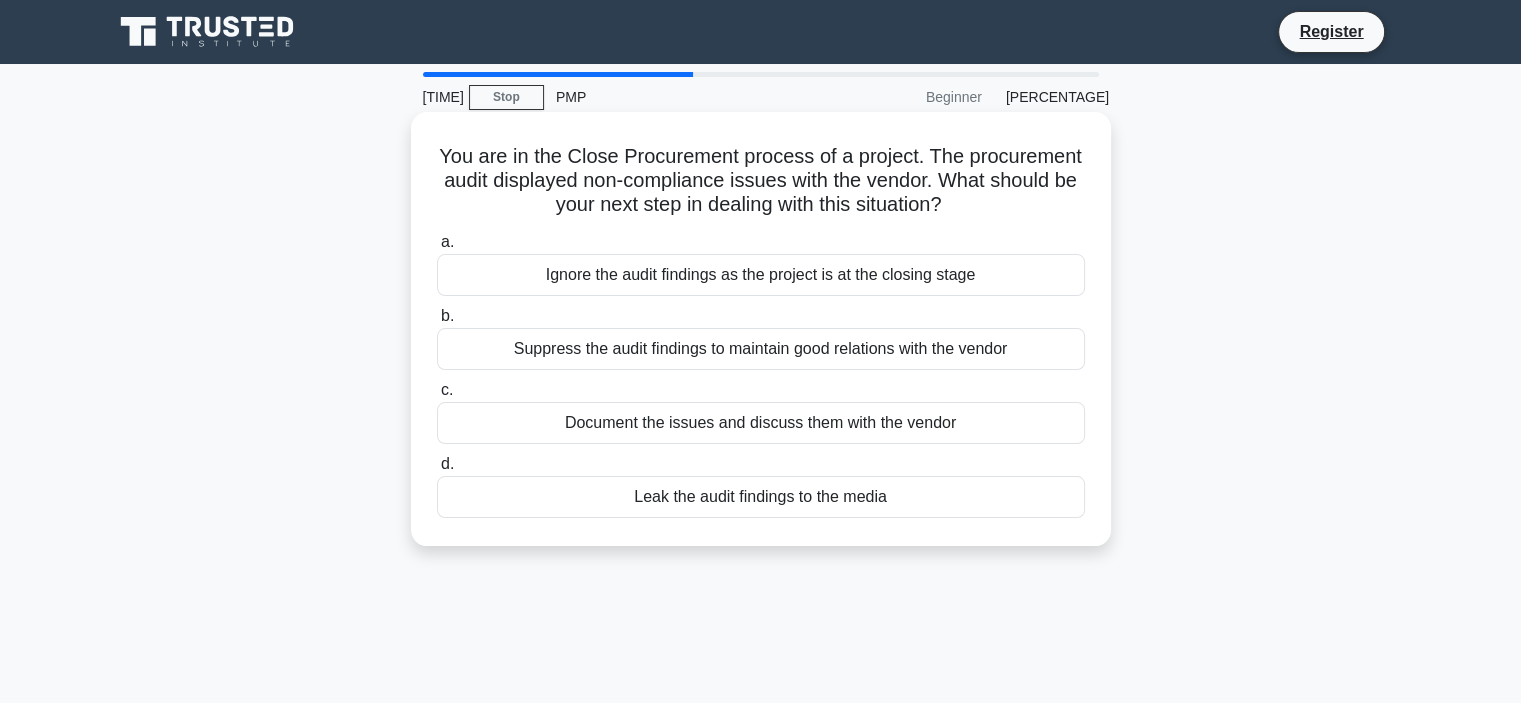 click on "Document the issues and discuss them with the vendor" at bounding box center (761, 423) 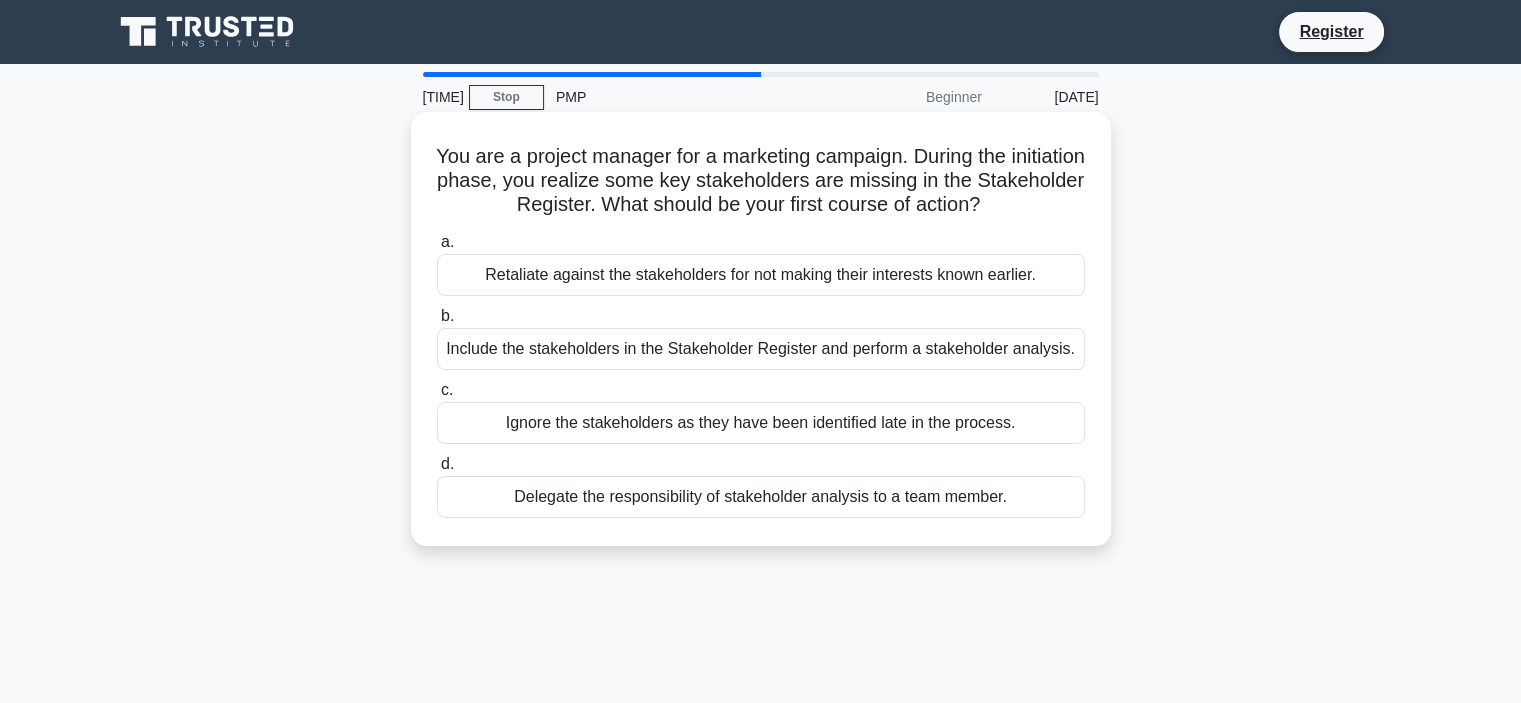 click on "Include the stakeholders in the Stakeholder Register and perform a stakeholder analysis." at bounding box center (761, 349) 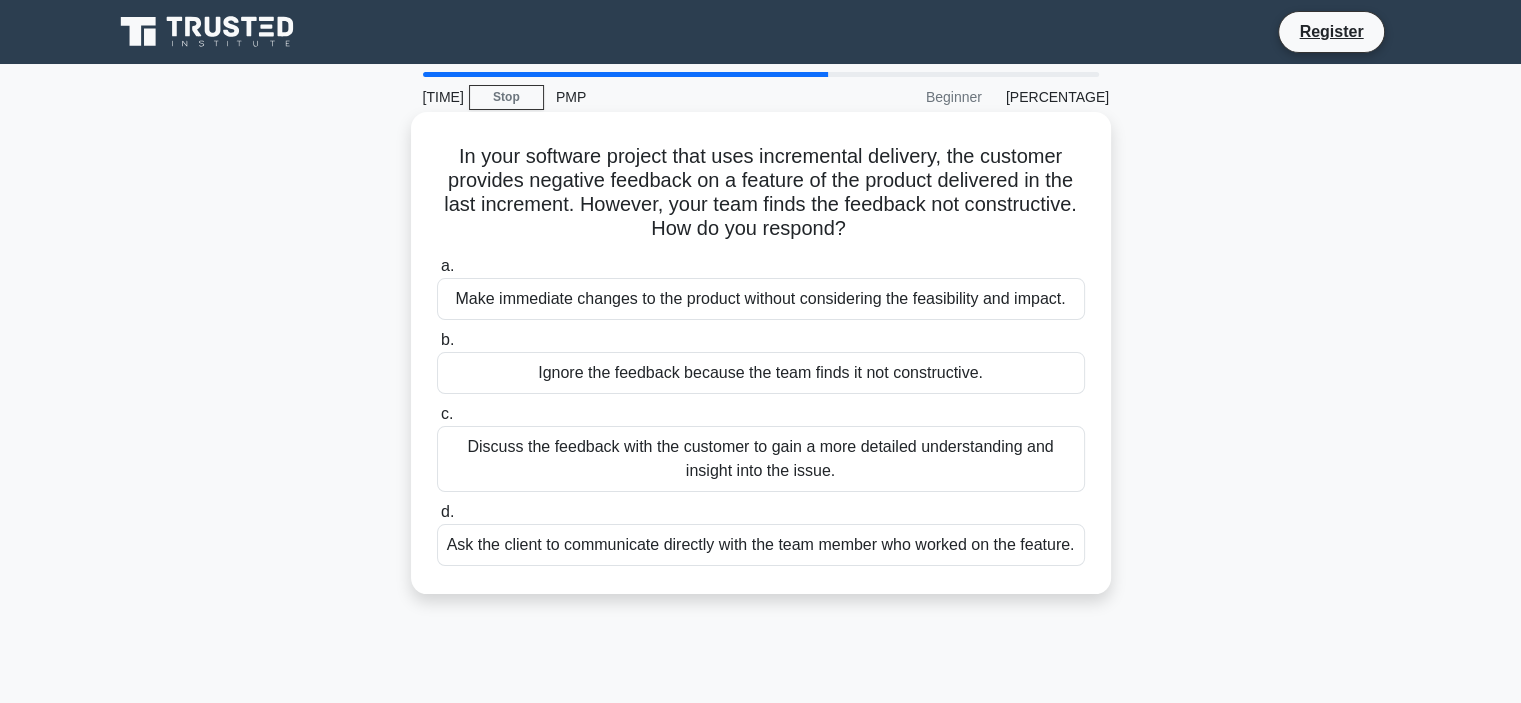 click on "Discuss the feedback with the customer to gain a more detailed understanding and insight into the issue." at bounding box center (761, 459) 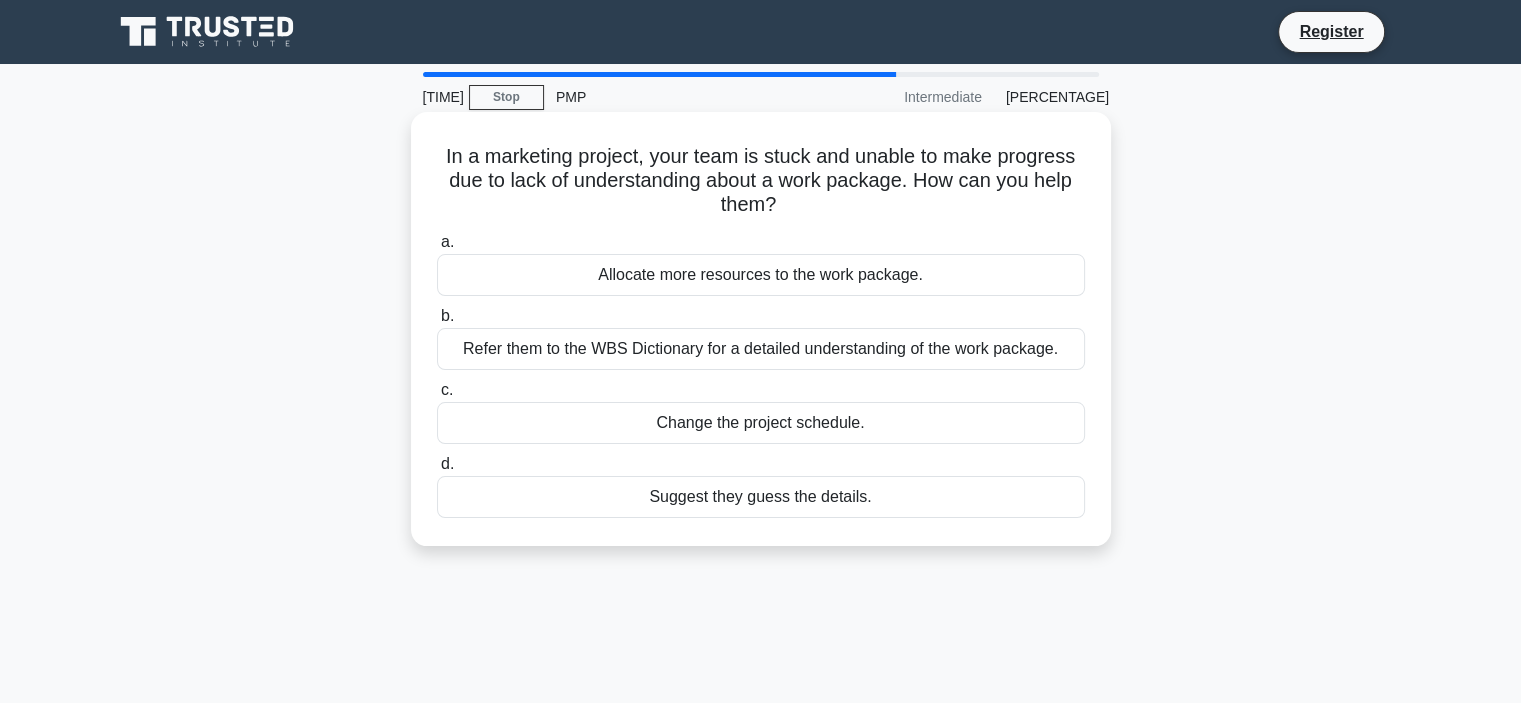 click on "Refer them to the WBS Dictionary for a detailed understanding of the work package." at bounding box center [761, 349] 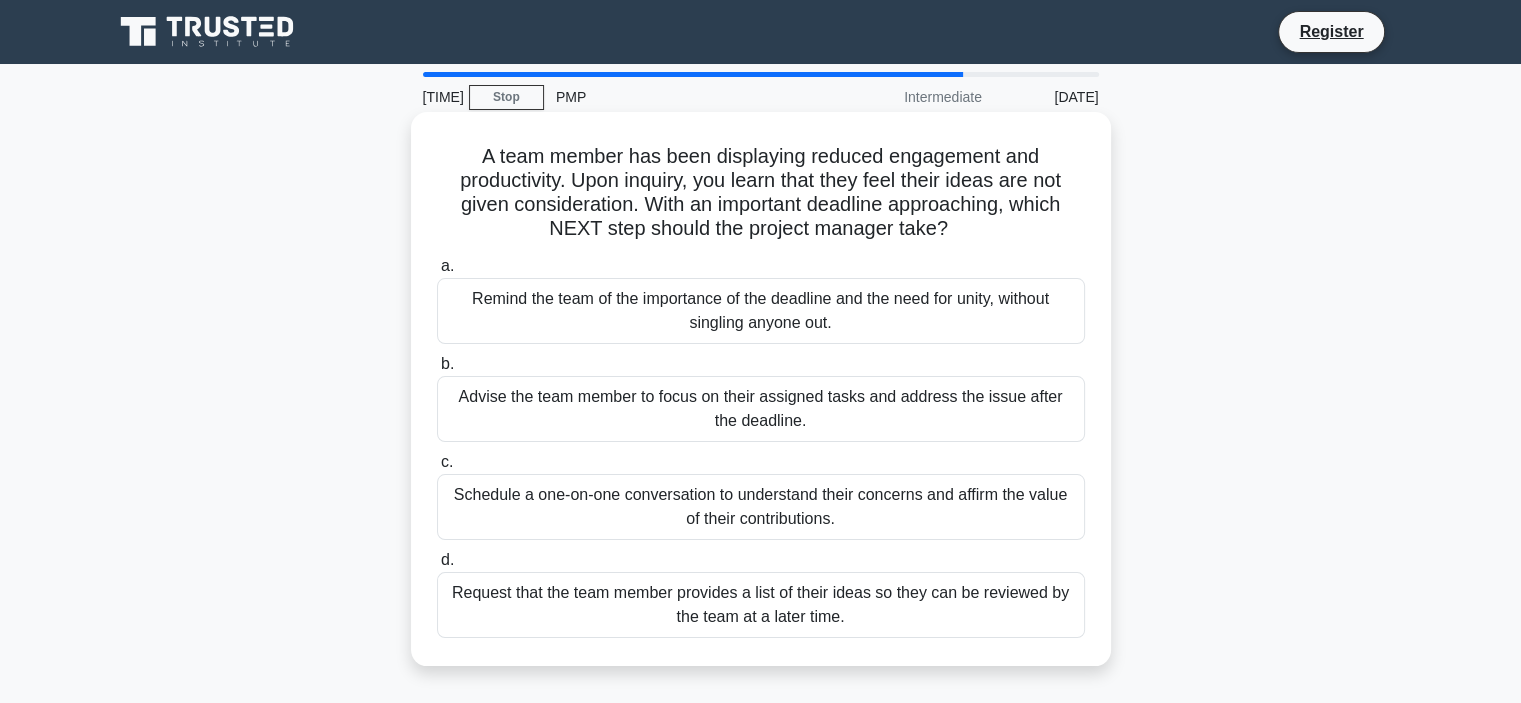 click on "Schedule a one-on-one conversation to understand their concerns and affirm the value of their contributions." at bounding box center (761, 507) 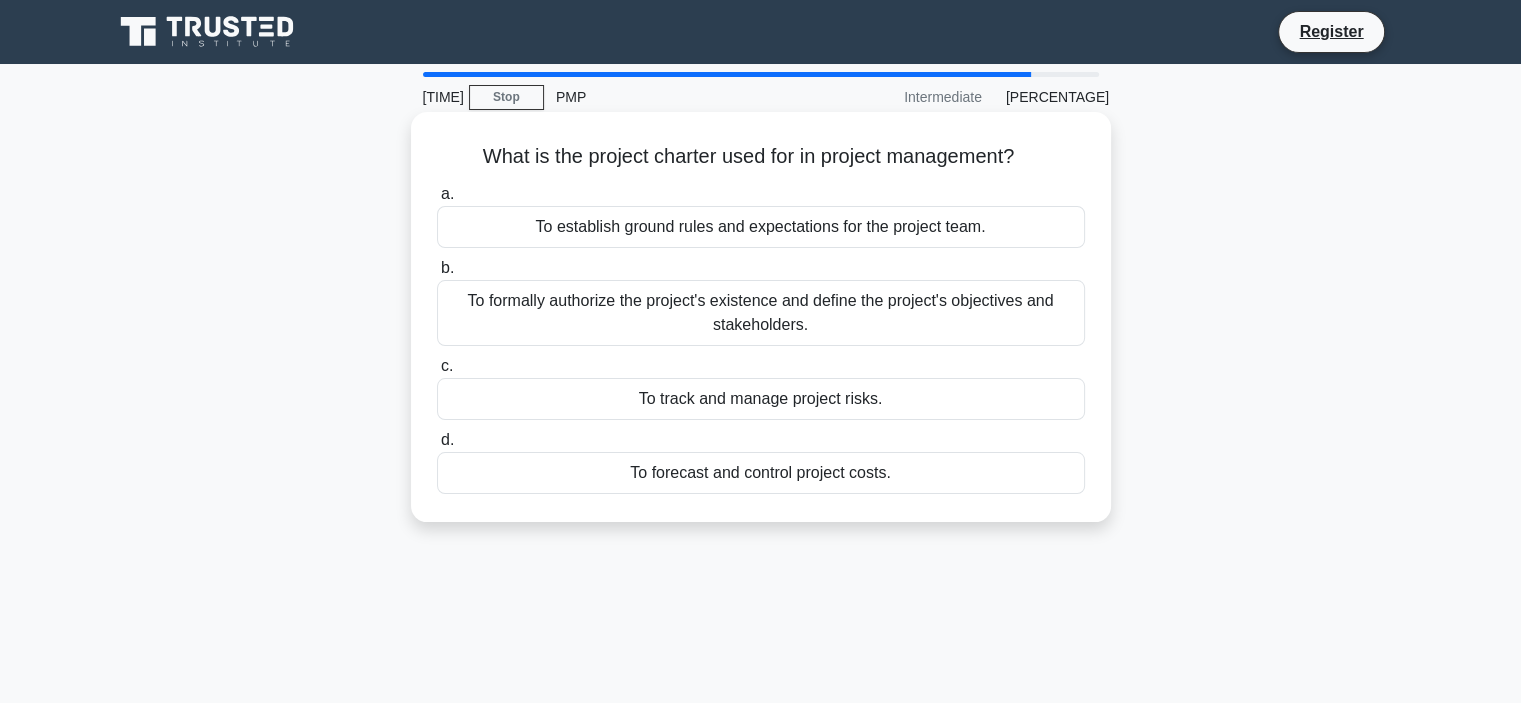 click on "To formally authorize the project's existence and define the project's objectives and stakeholders." at bounding box center [761, 313] 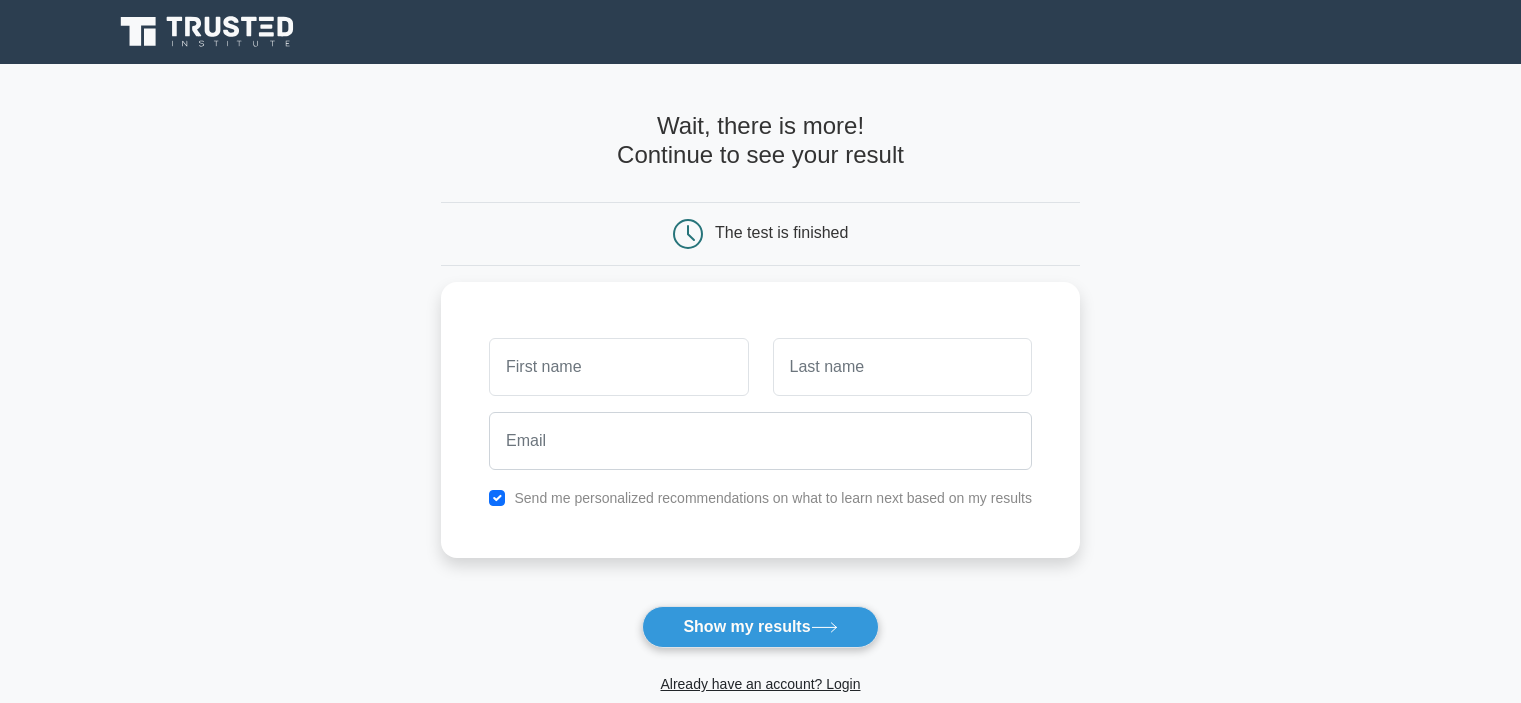 scroll, scrollTop: 0, scrollLeft: 0, axis: both 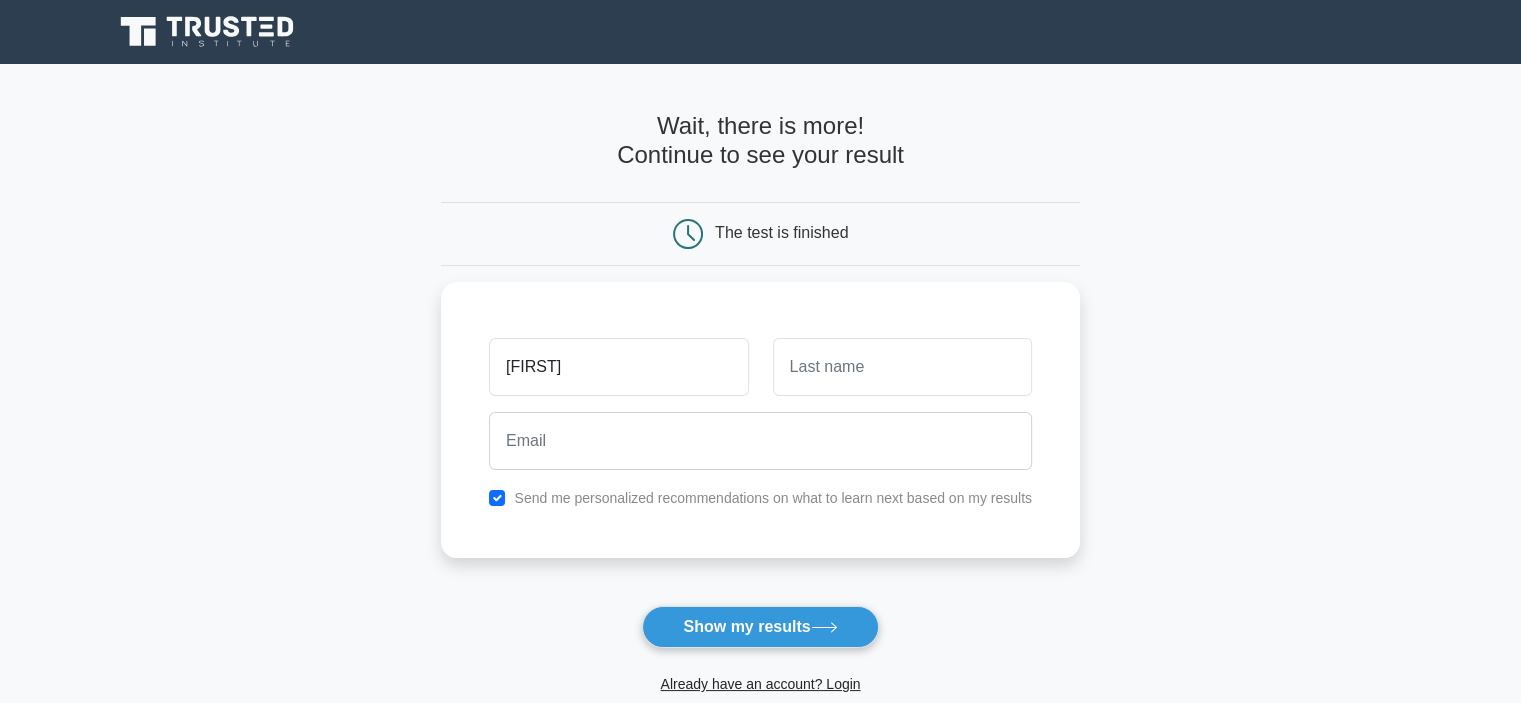 type on "[FIRST]" 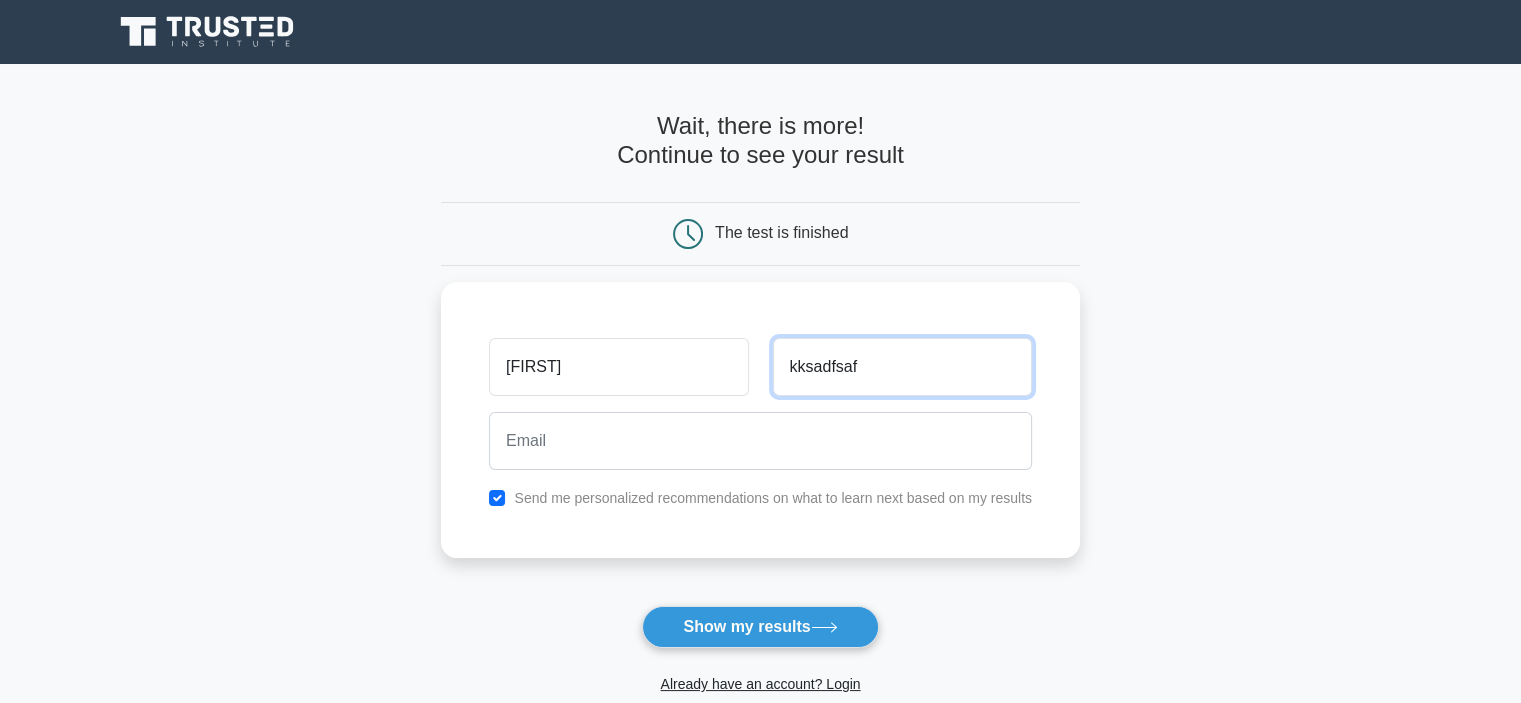 type on "kksadfsaf" 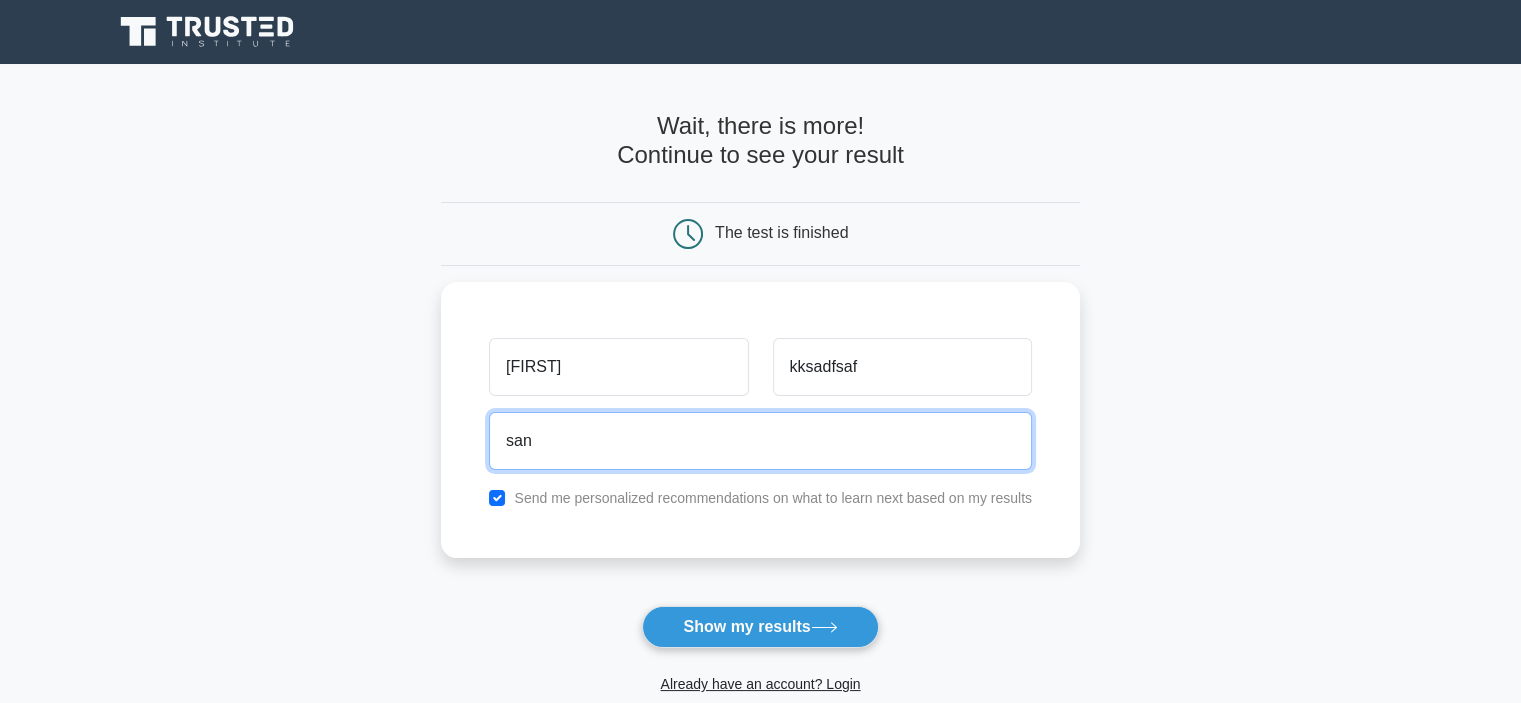 type on "[EMAIL]" 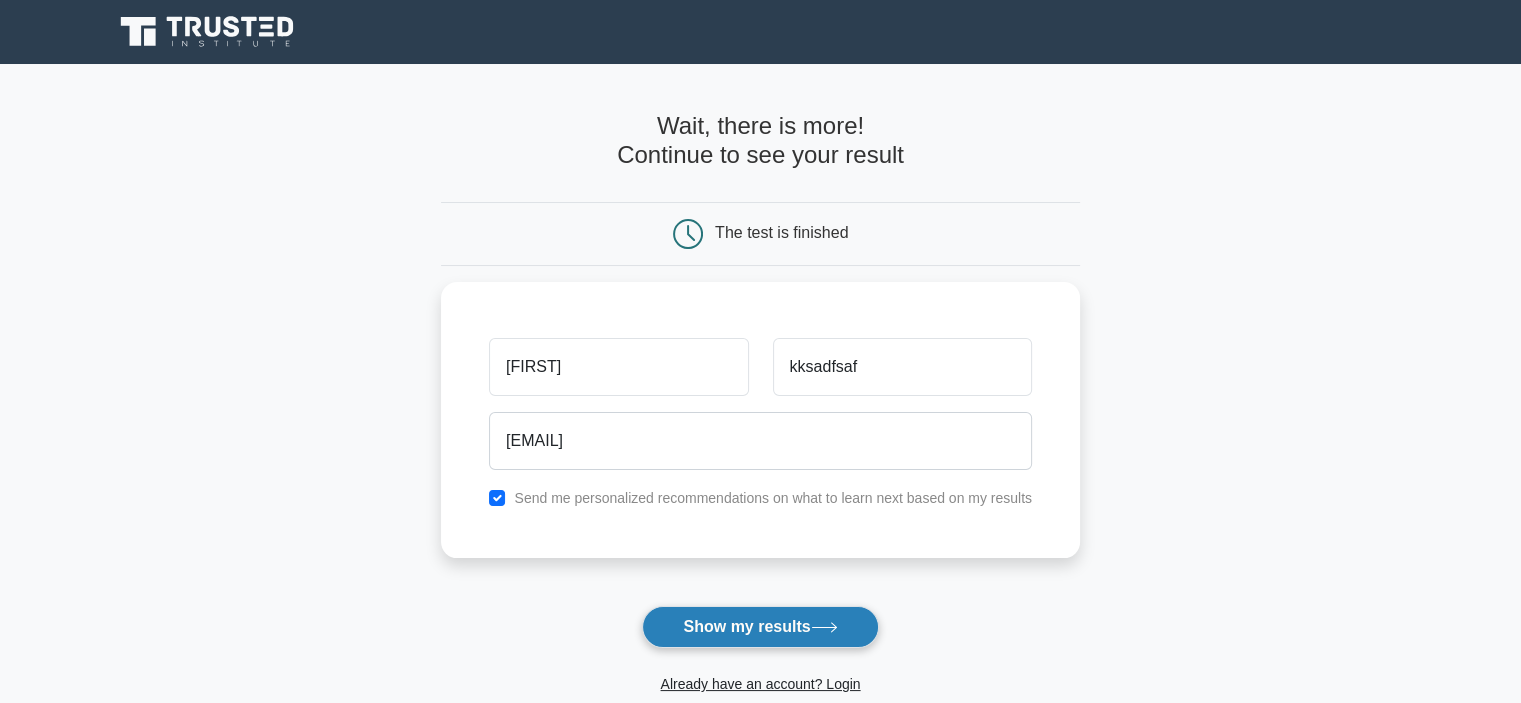 click on "Show my results" at bounding box center (760, 627) 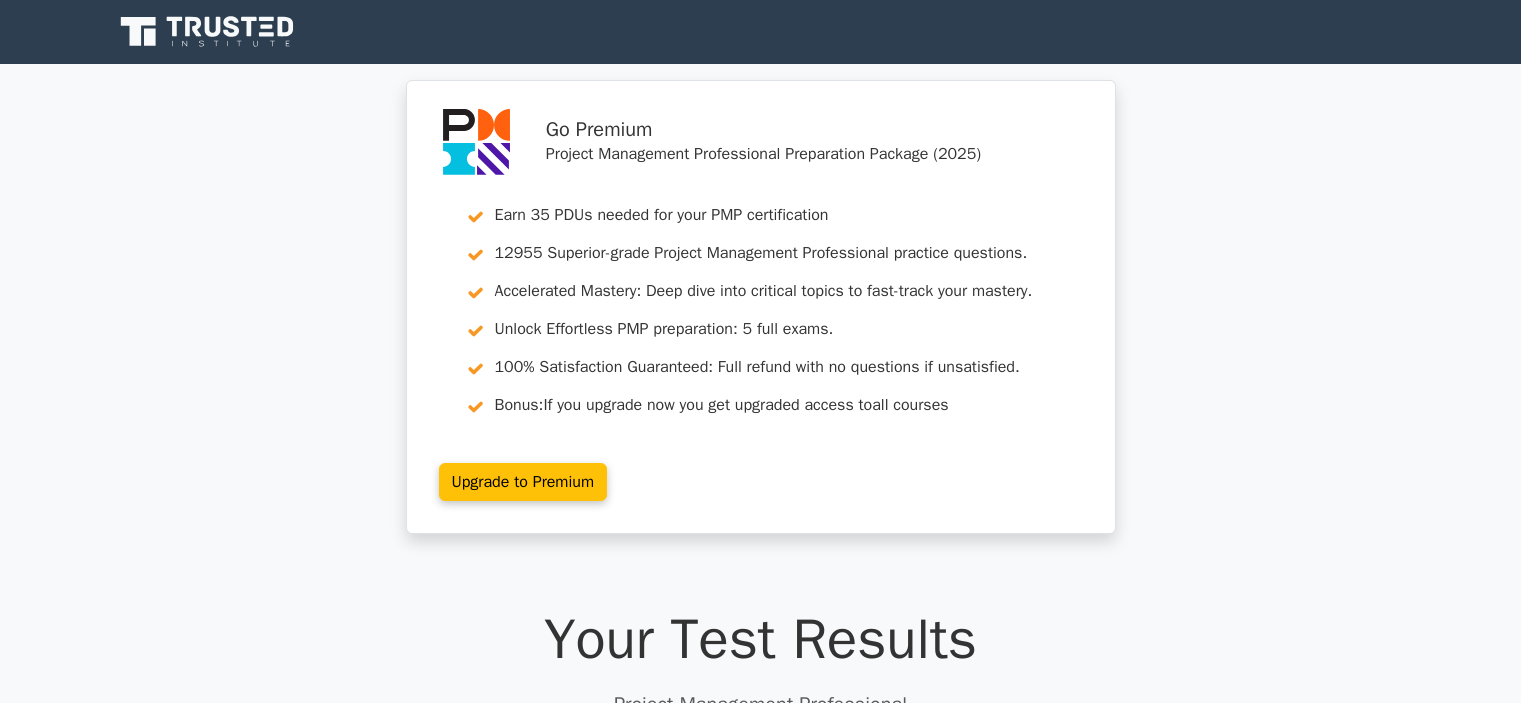 scroll, scrollTop: 0, scrollLeft: 0, axis: both 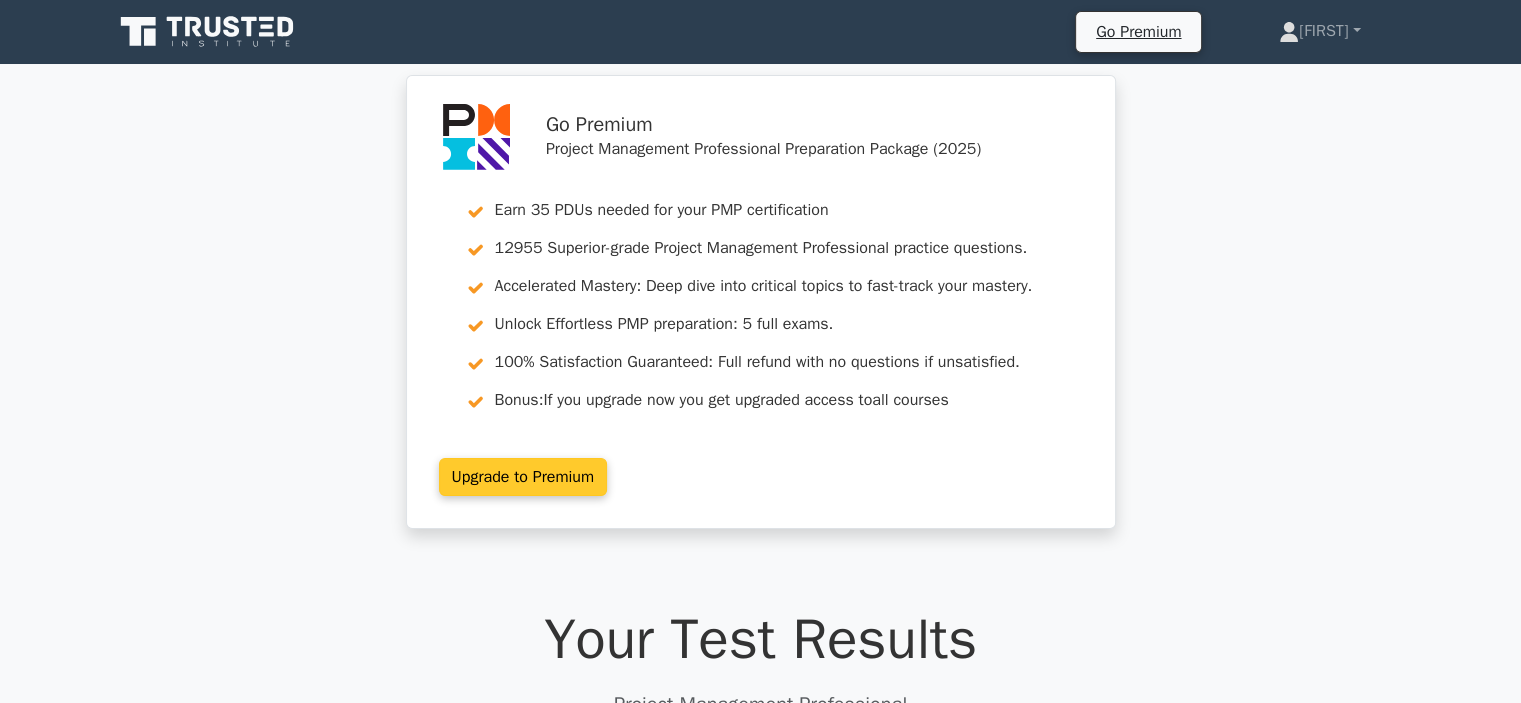 click on "Upgrade to Premium" at bounding box center (523, 477) 